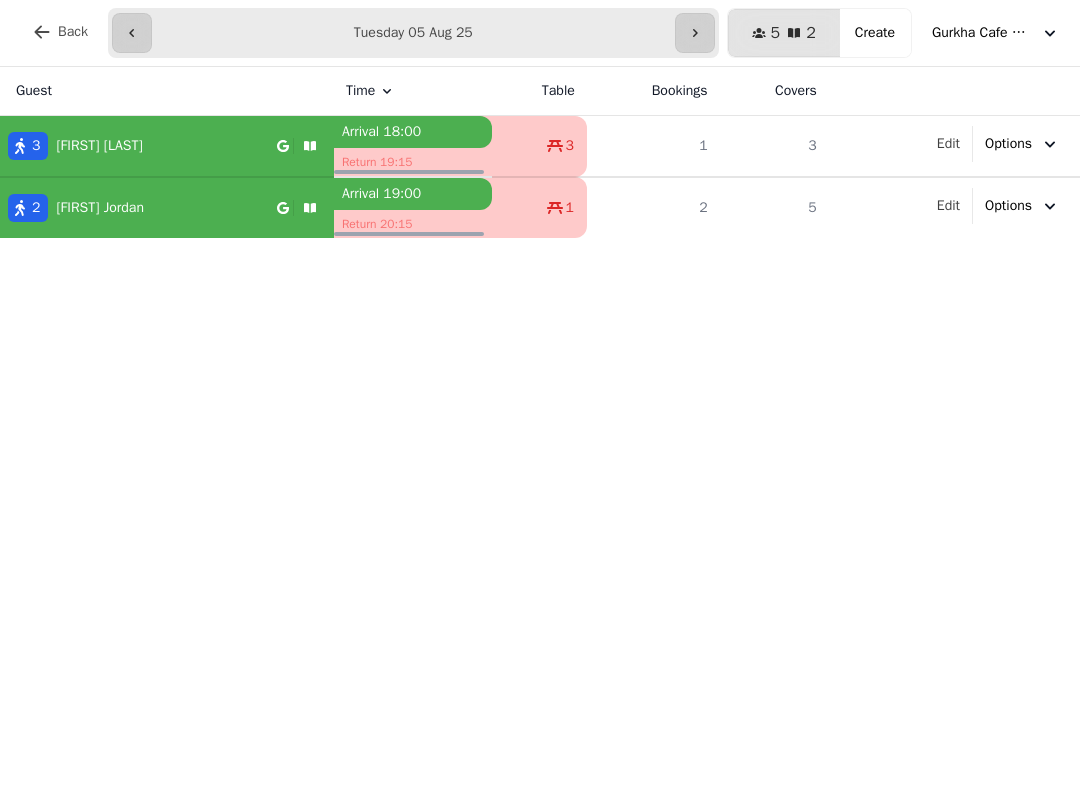 select on "**********" 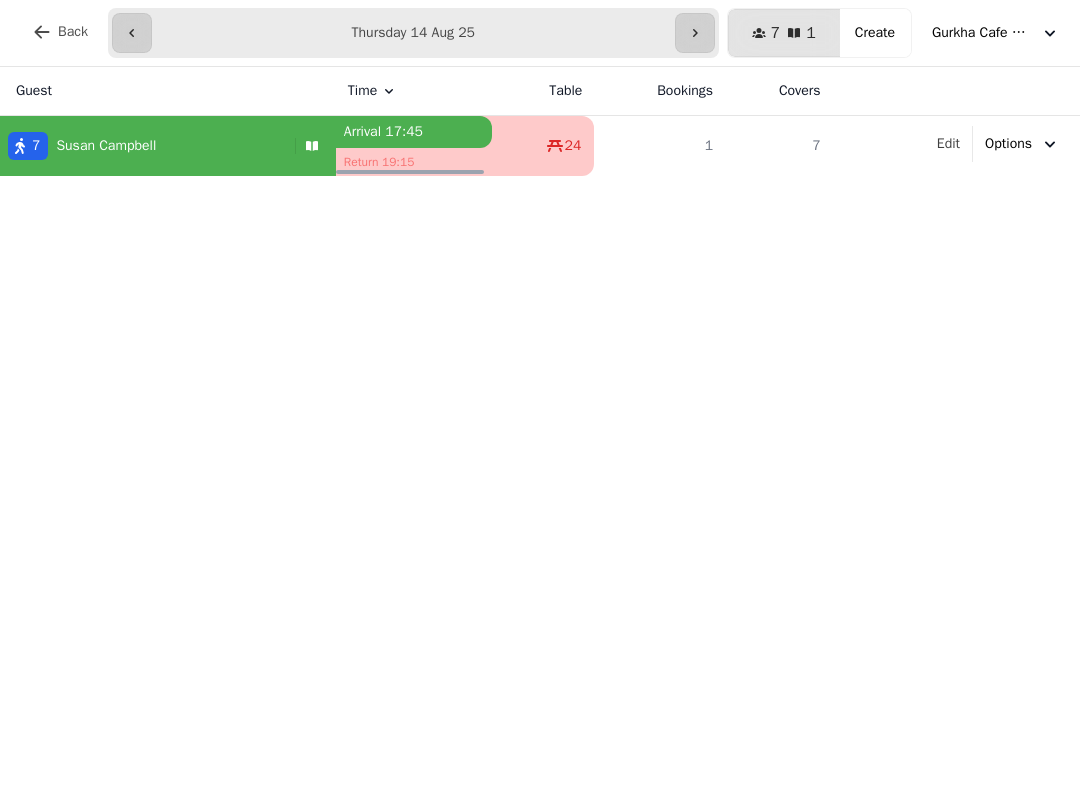 click on "Create" at bounding box center [875, 33] 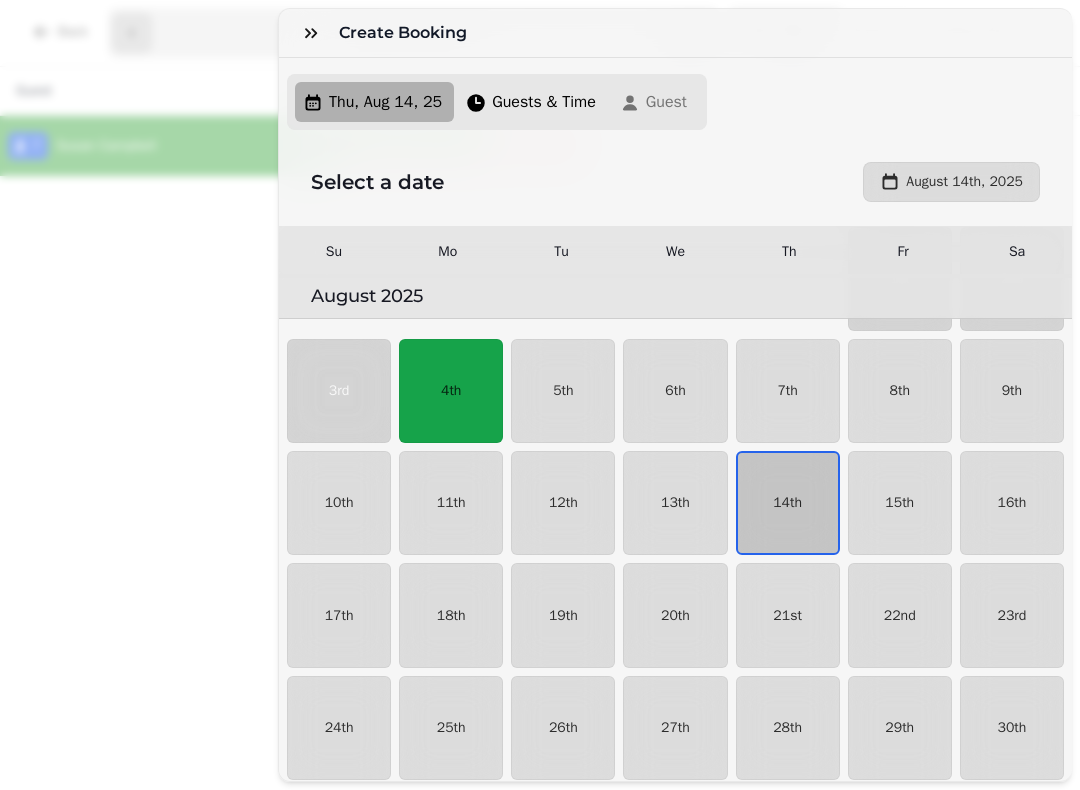scroll, scrollTop: 104, scrollLeft: 0, axis: vertical 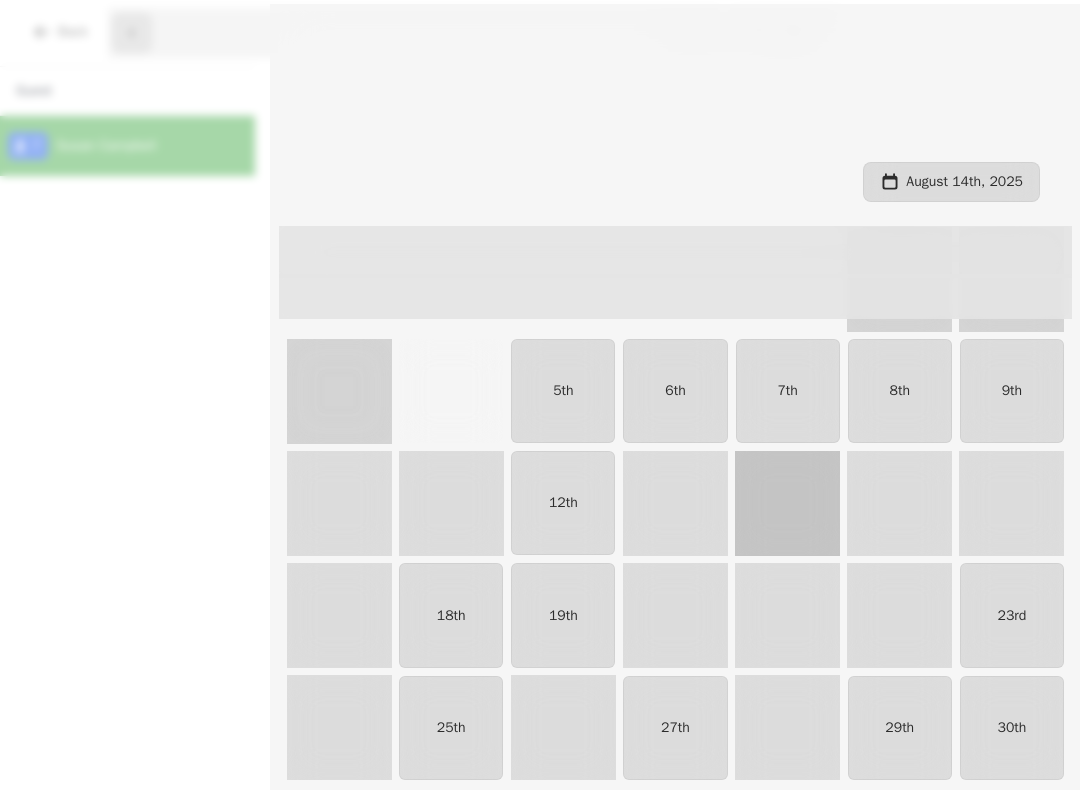 click on "14th" at bounding box center (787, 503) 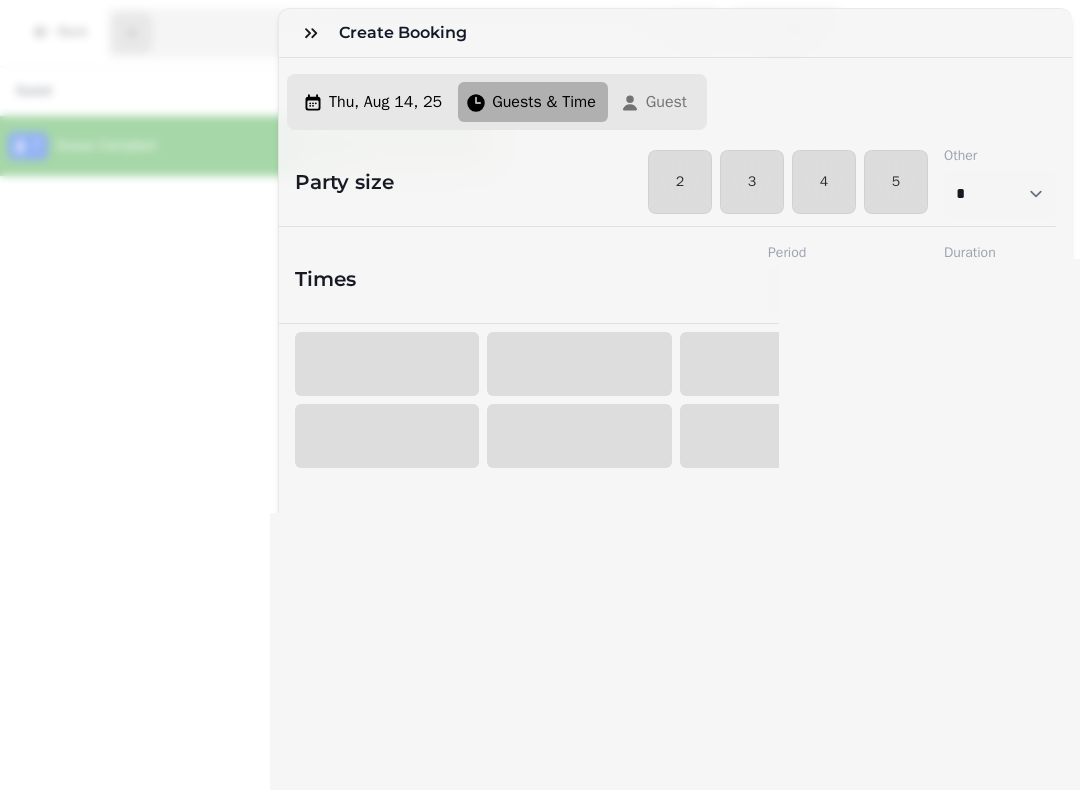 select on "****" 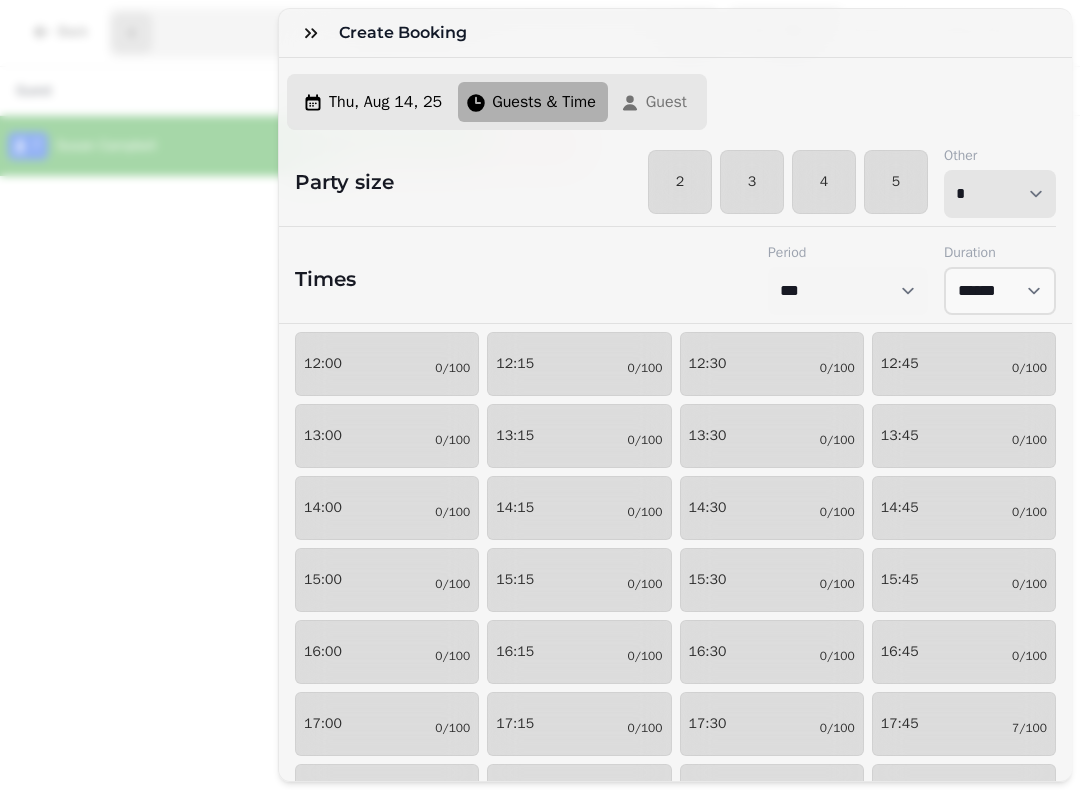 click on "* * * * * * * * * ** ** ** ** ** ** ** ** ** ** ** ** ** ** ** ** ** ** ** ** ** ** ** ** ** ** ** ** ** ** ** ** ** ** ** ** ** ** ** ** ** ** ** ** ** ** ** ** ** ** ** ** ** ** ** ** ** ** ** ** ** ** ** ** ** ** ** ** ** ** ** ** ** ** ** ** ** ** ** ** ** ** ** ** ** ** ** ** ** ** *** *** *** *** *** *** *** *** *** *** *** *** *** *** *** *** *** *** *** *** ***" at bounding box center [1000, 194] 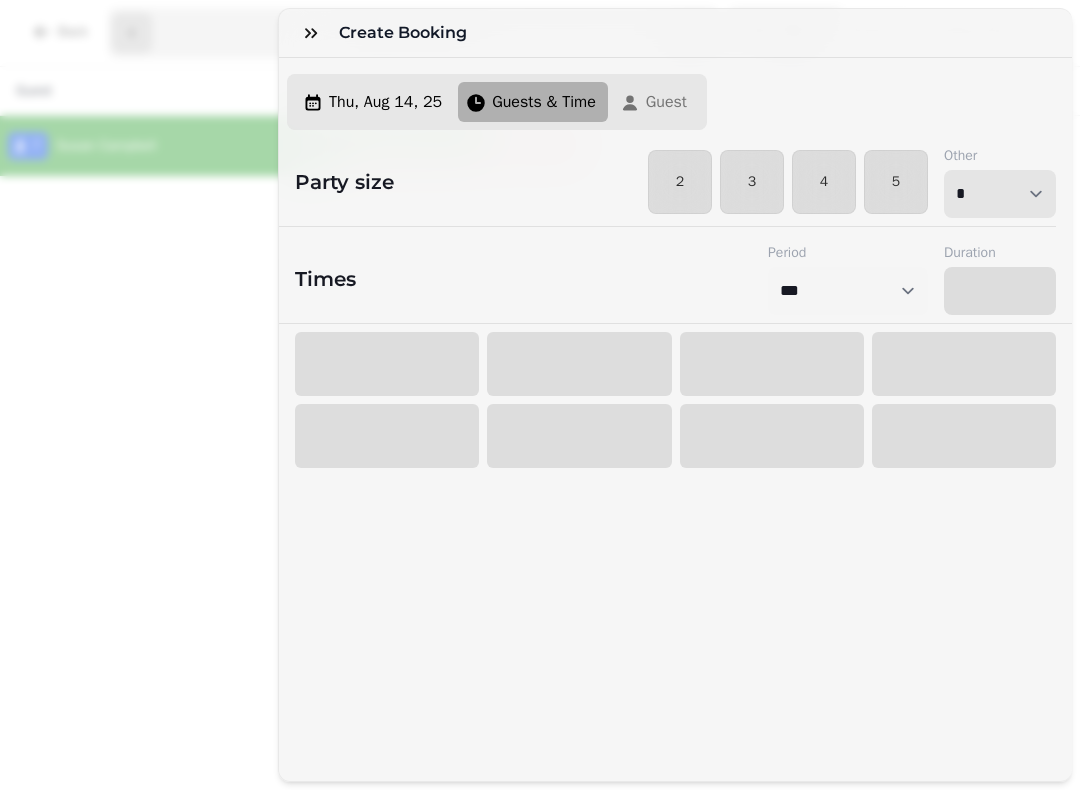select on "****" 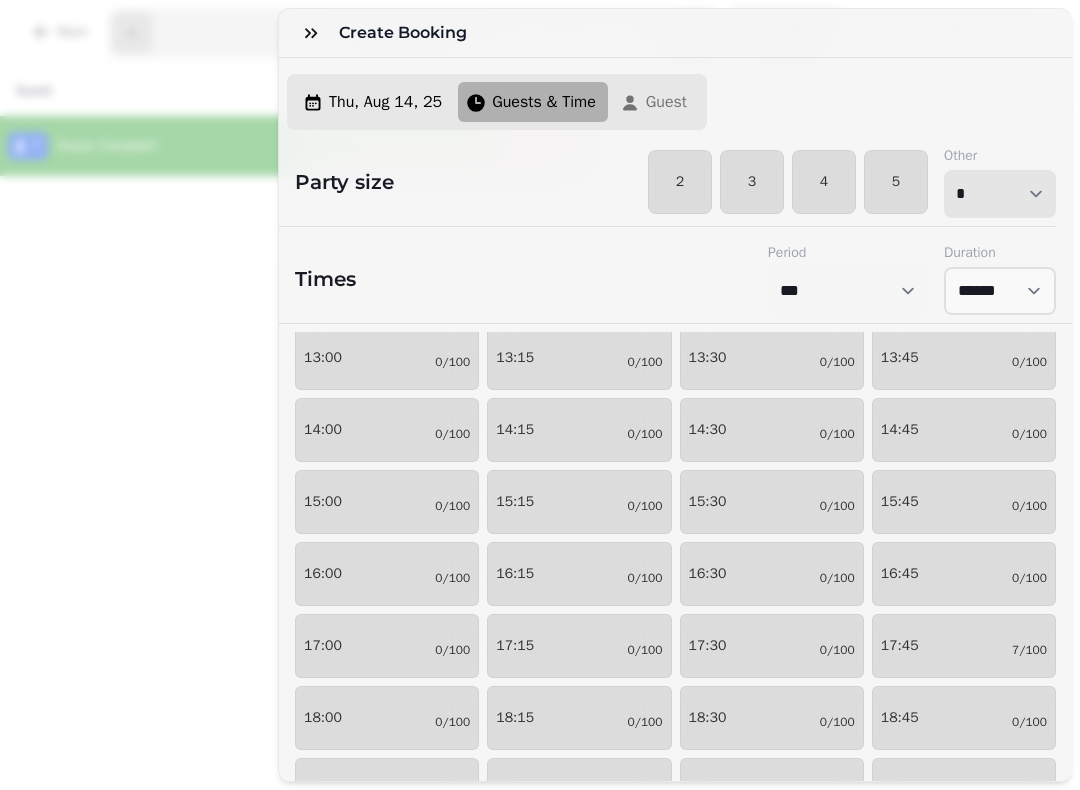 scroll, scrollTop: 147, scrollLeft: 0, axis: vertical 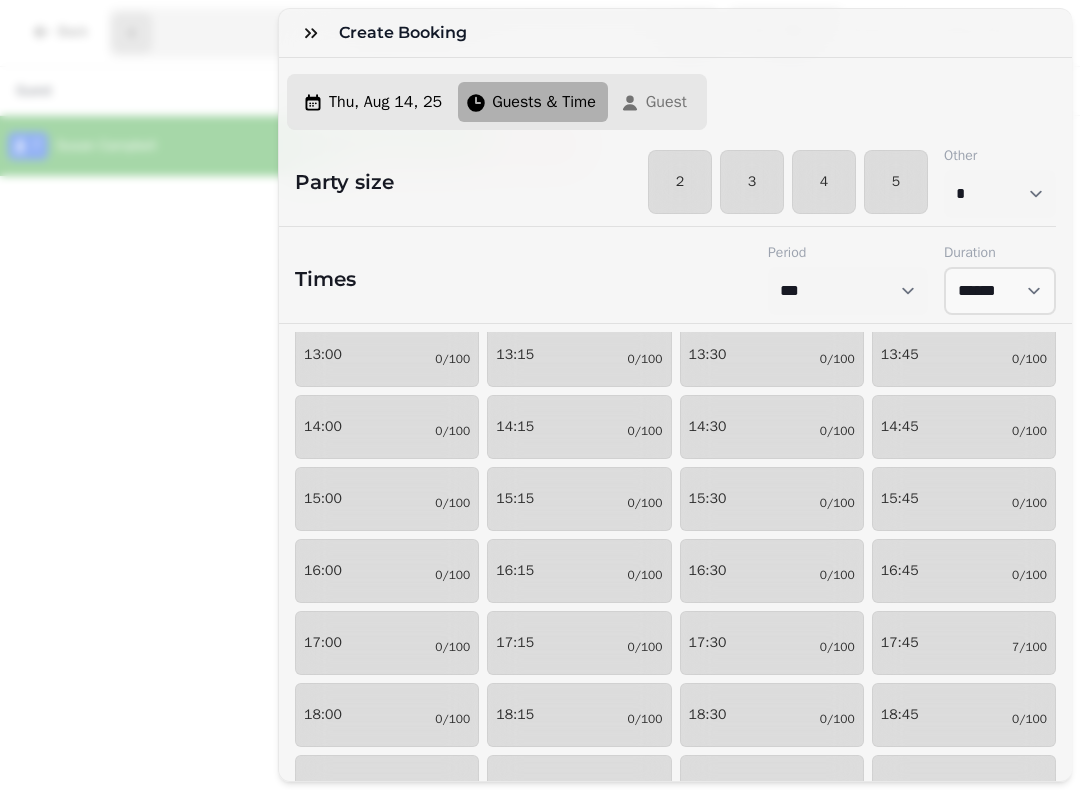 click on "[TIME] 0/100" at bounding box center (772, 643) 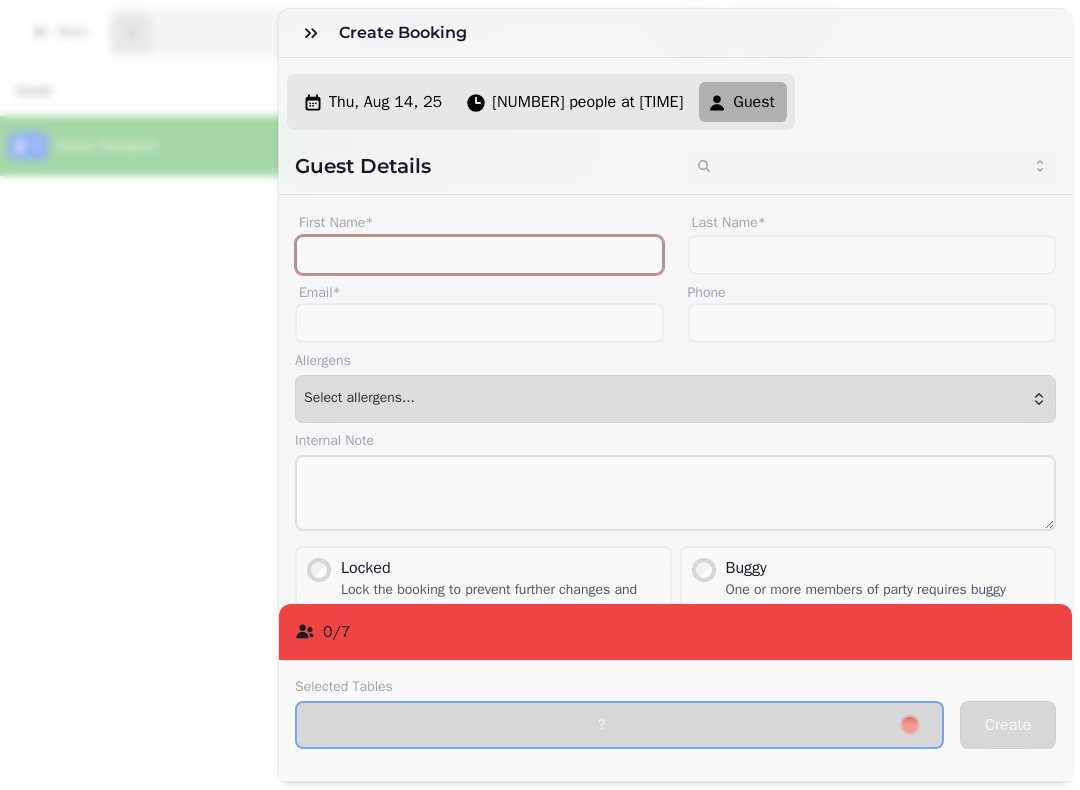 click on "First Name*" at bounding box center [479, 255] 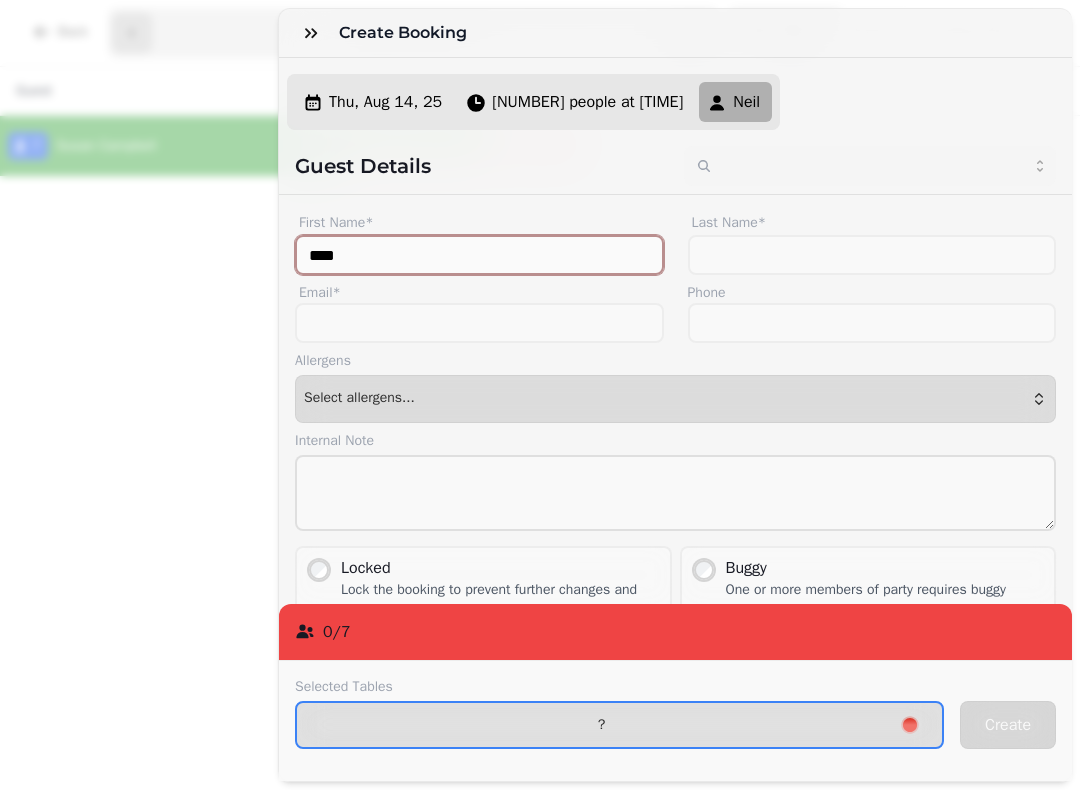type on "****" 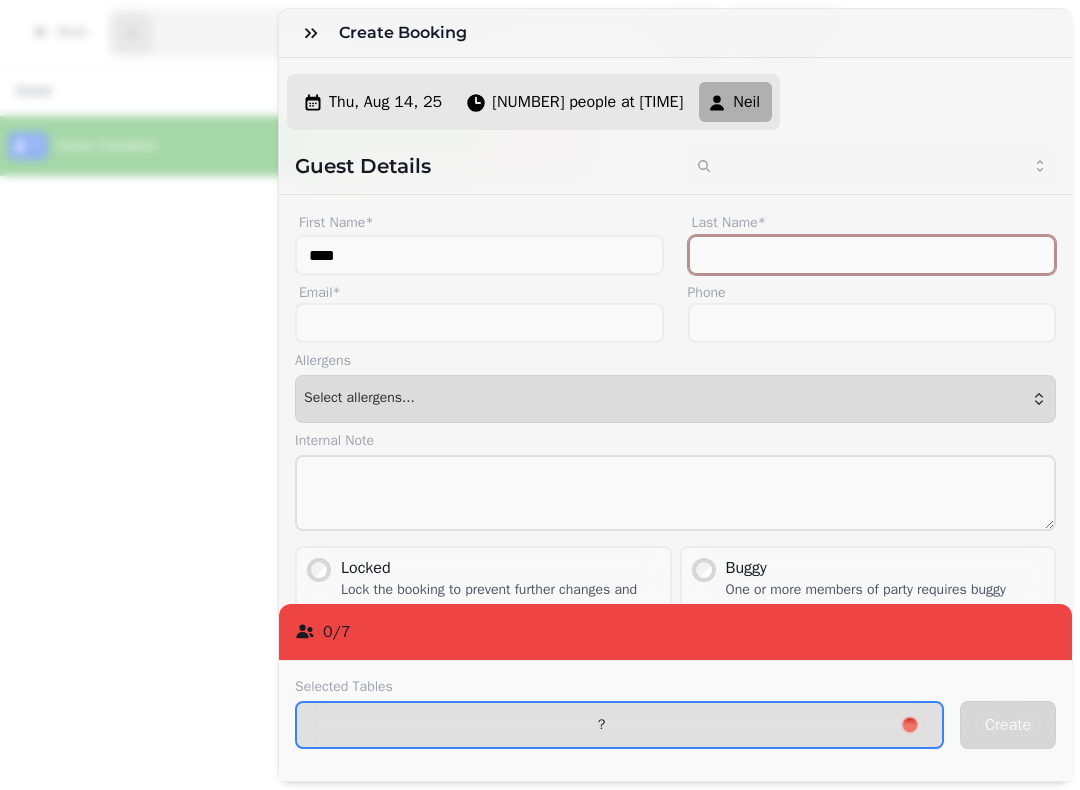 click on "Last Name*" at bounding box center [872, 255] 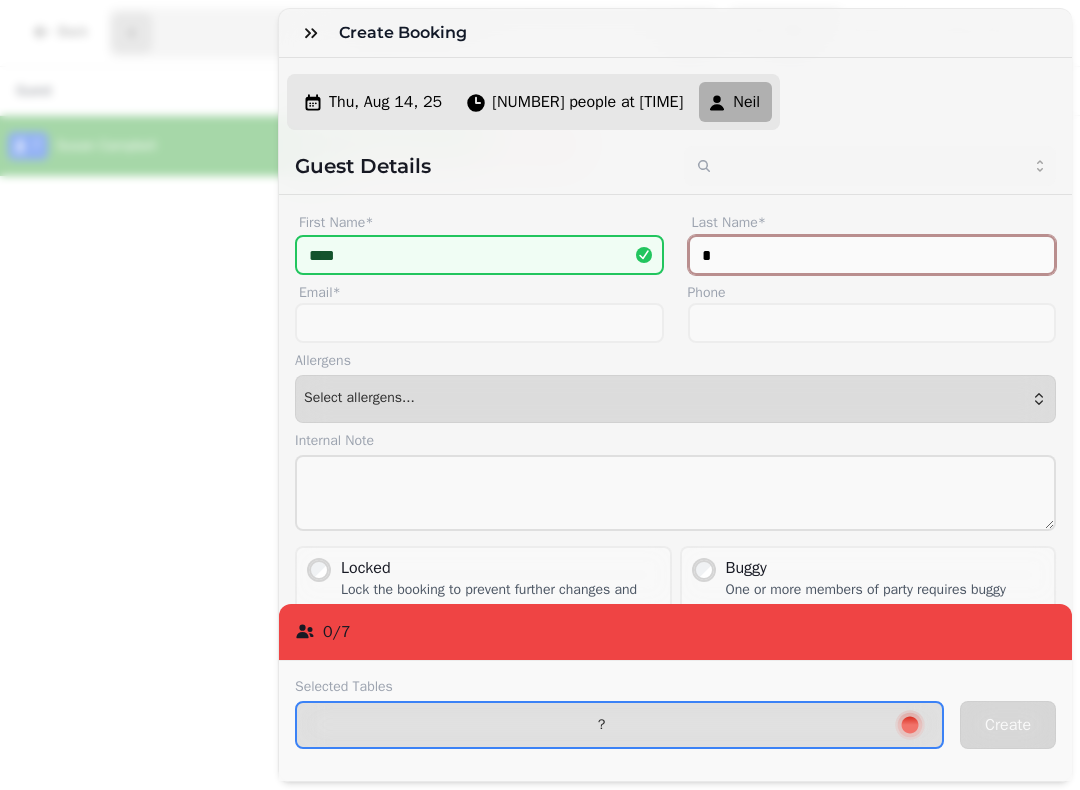 type on "*" 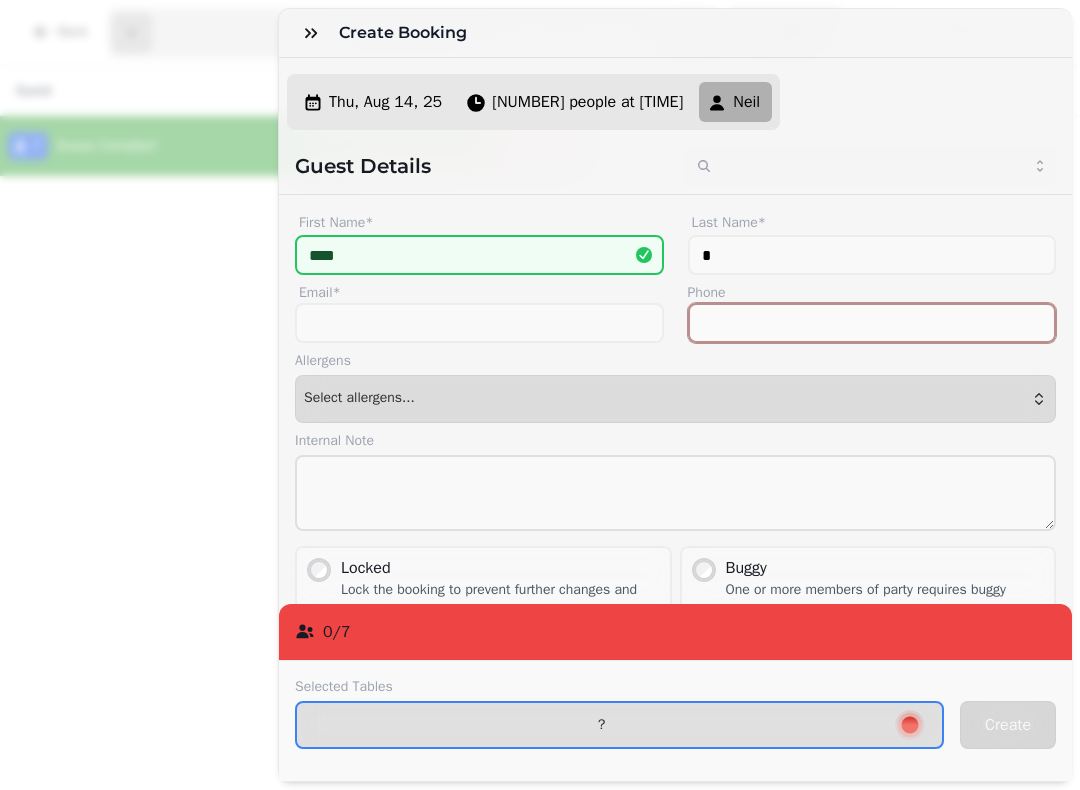 click on "Phone" at bounding box center [872, 323] 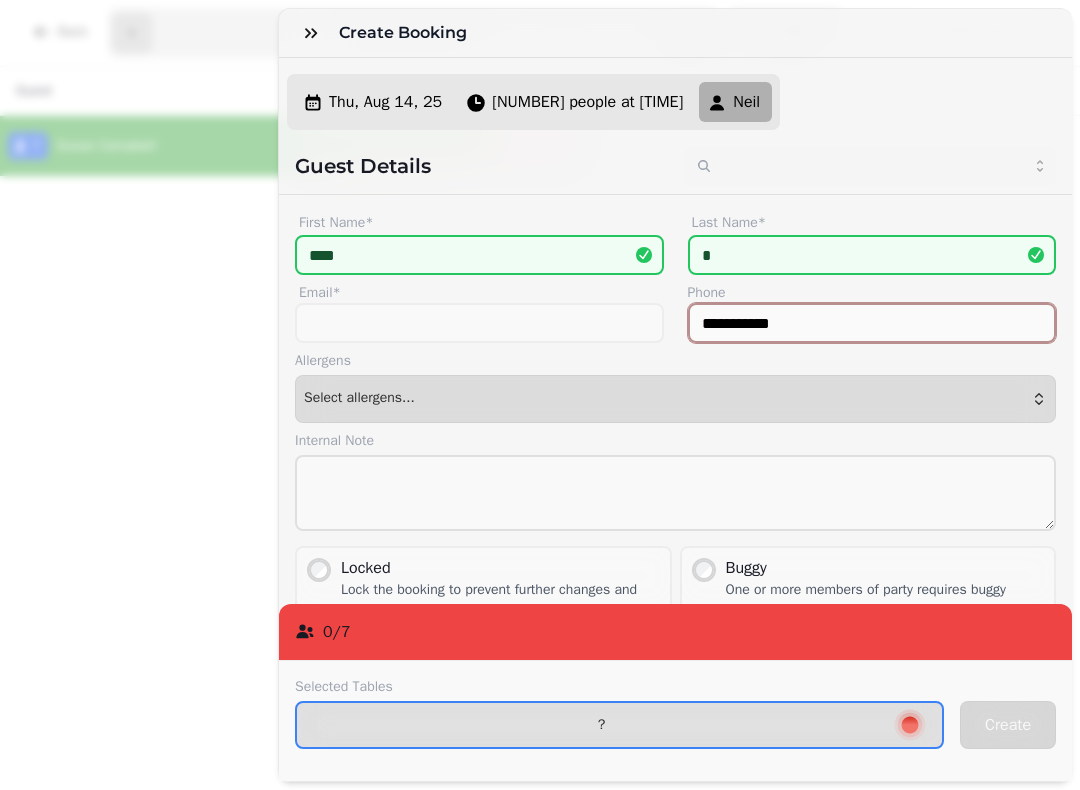 type on "**********" 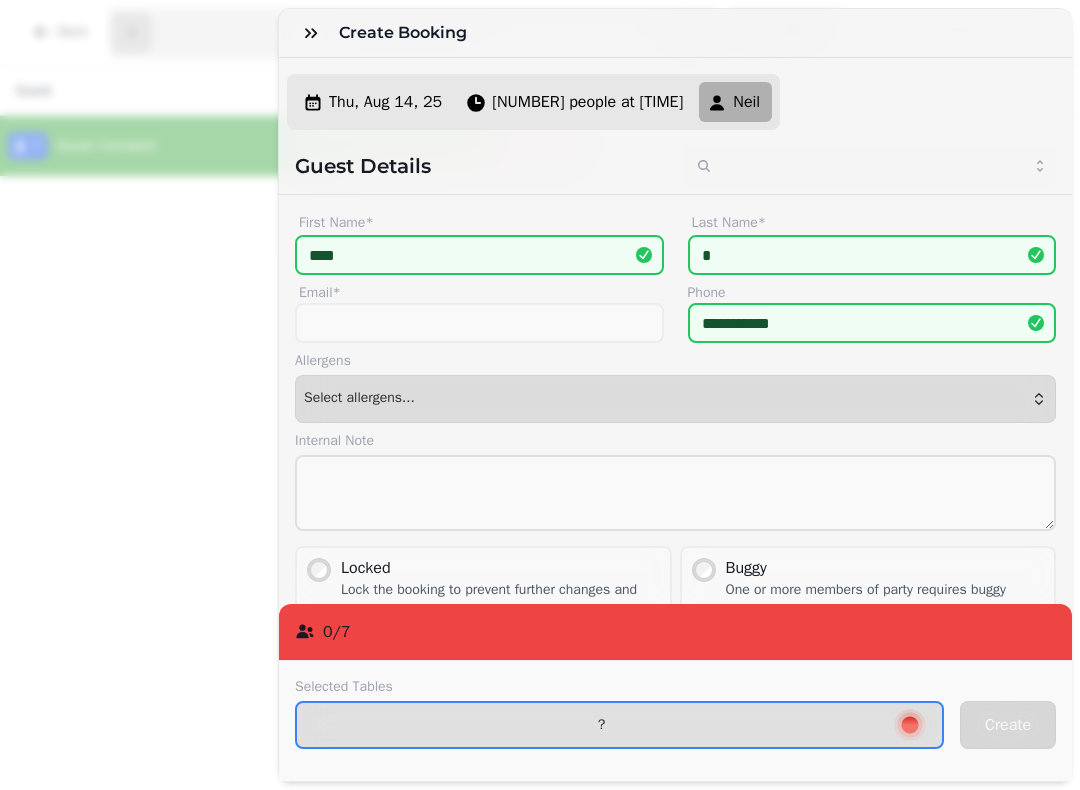 click on "?" at bounding box center [619, 725] 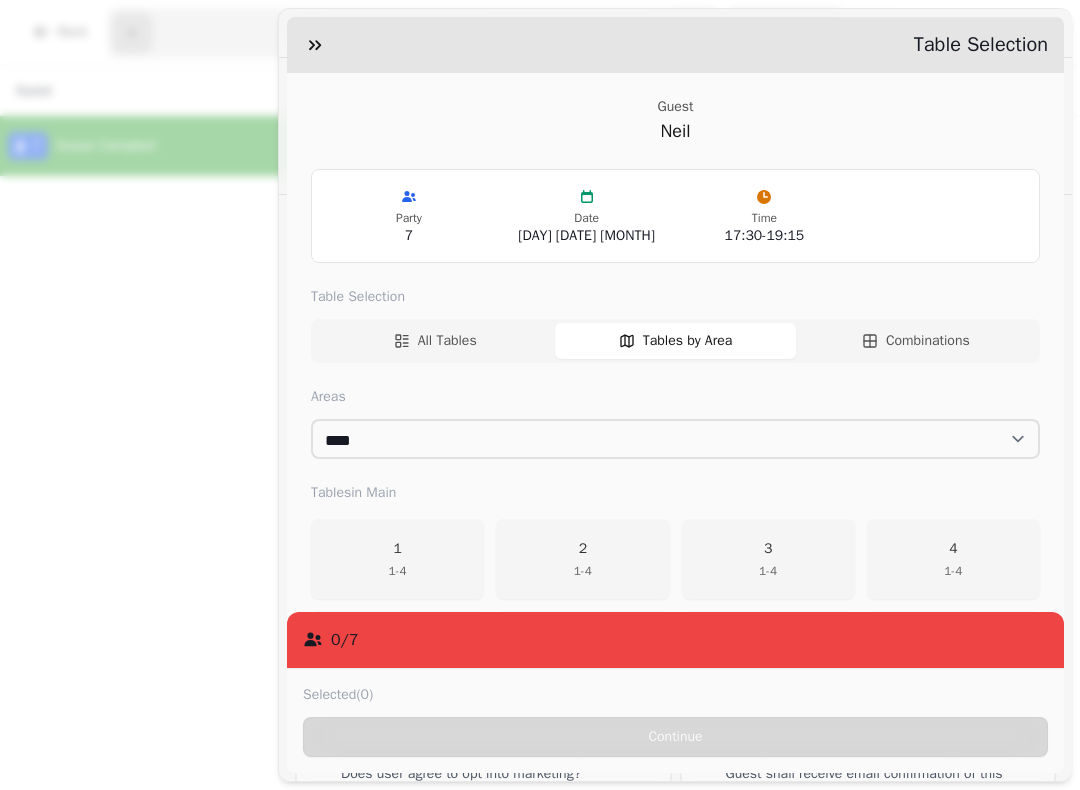 click on "1" at bounding box center (398, 549) 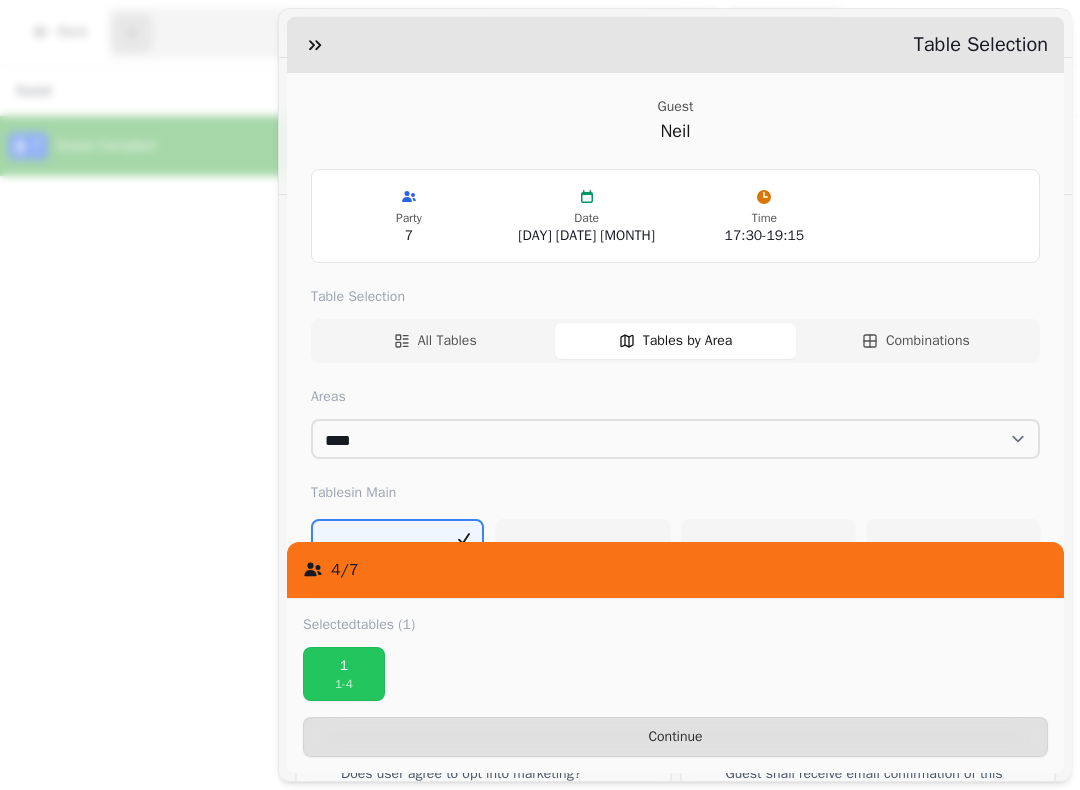 click on "Continue" at bounding box center [675, 737] 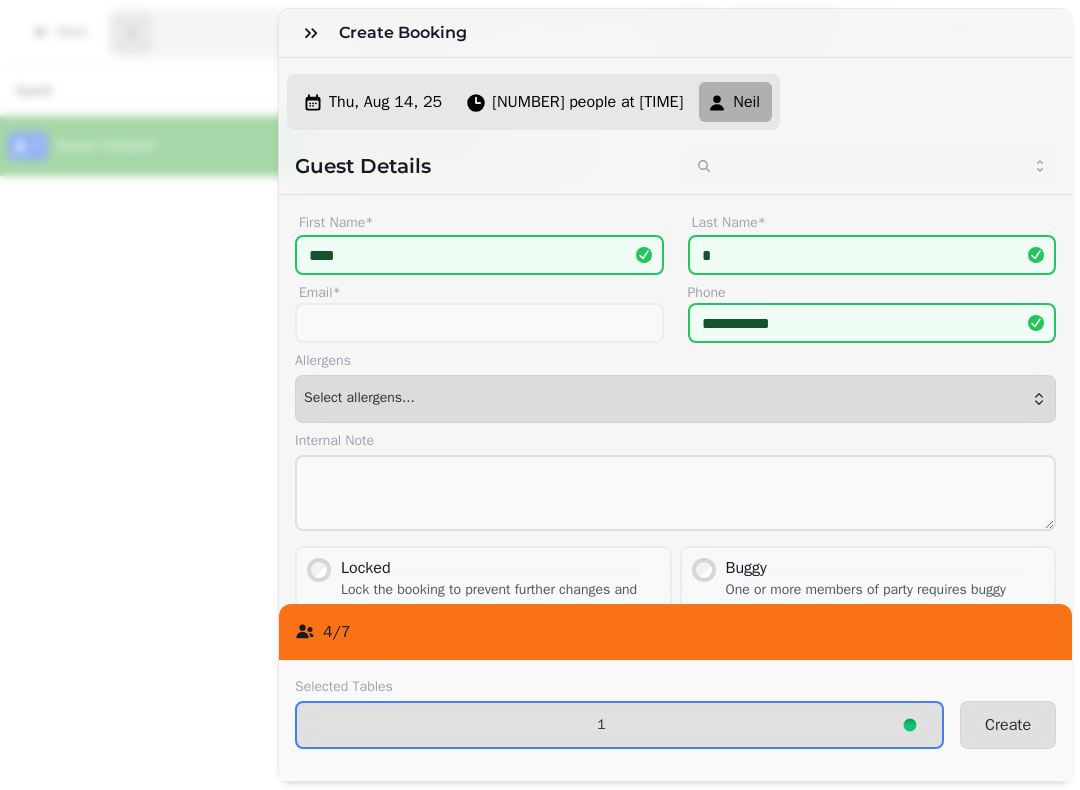 click on "Create" at bounding box center [1008, 725] 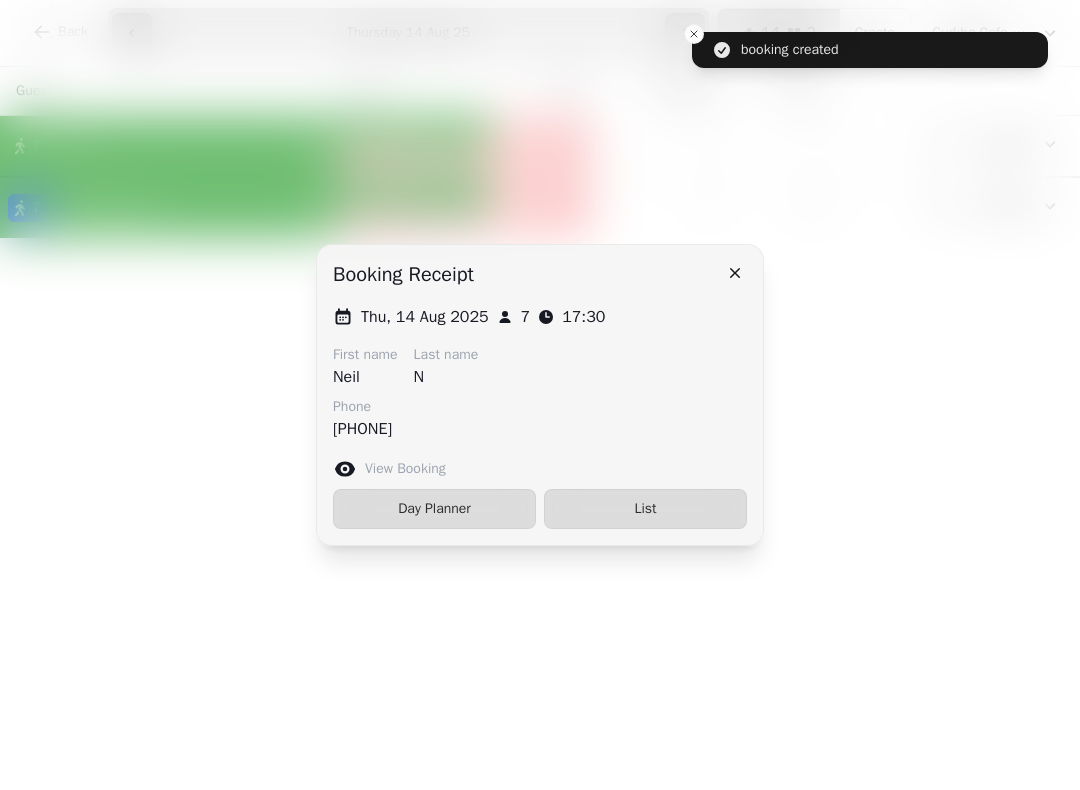 click at bounding box center (540, 395) 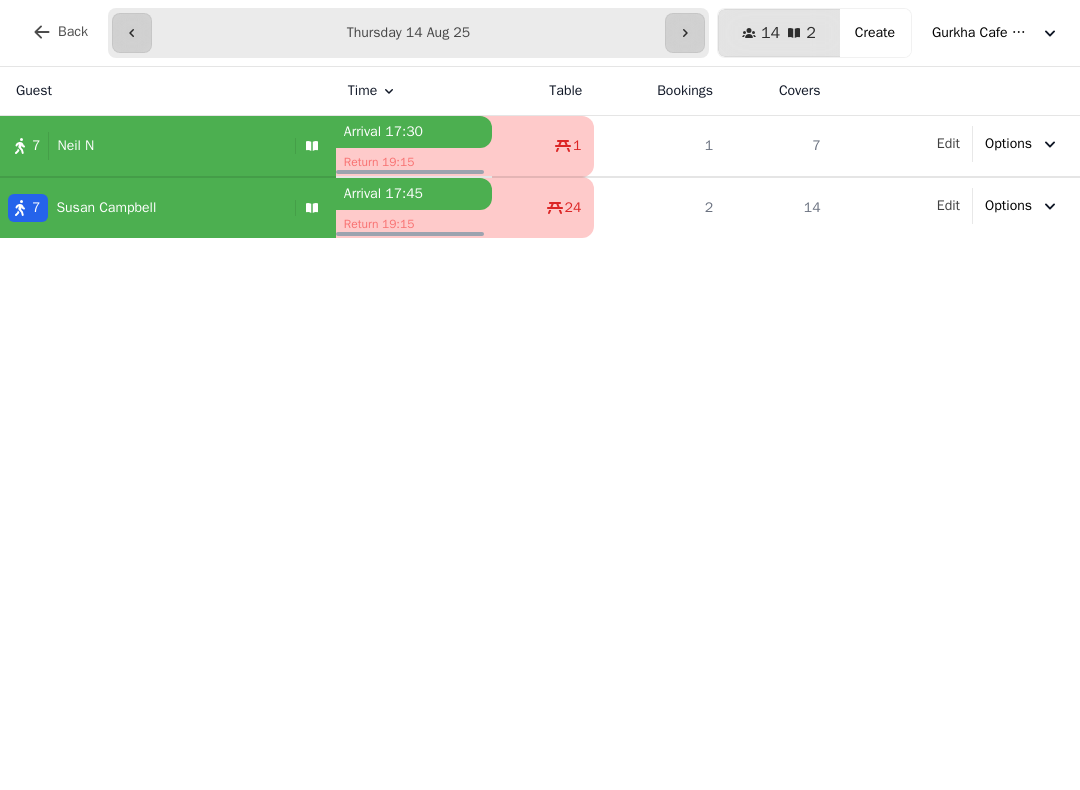 click at bounding box center [685, 33] 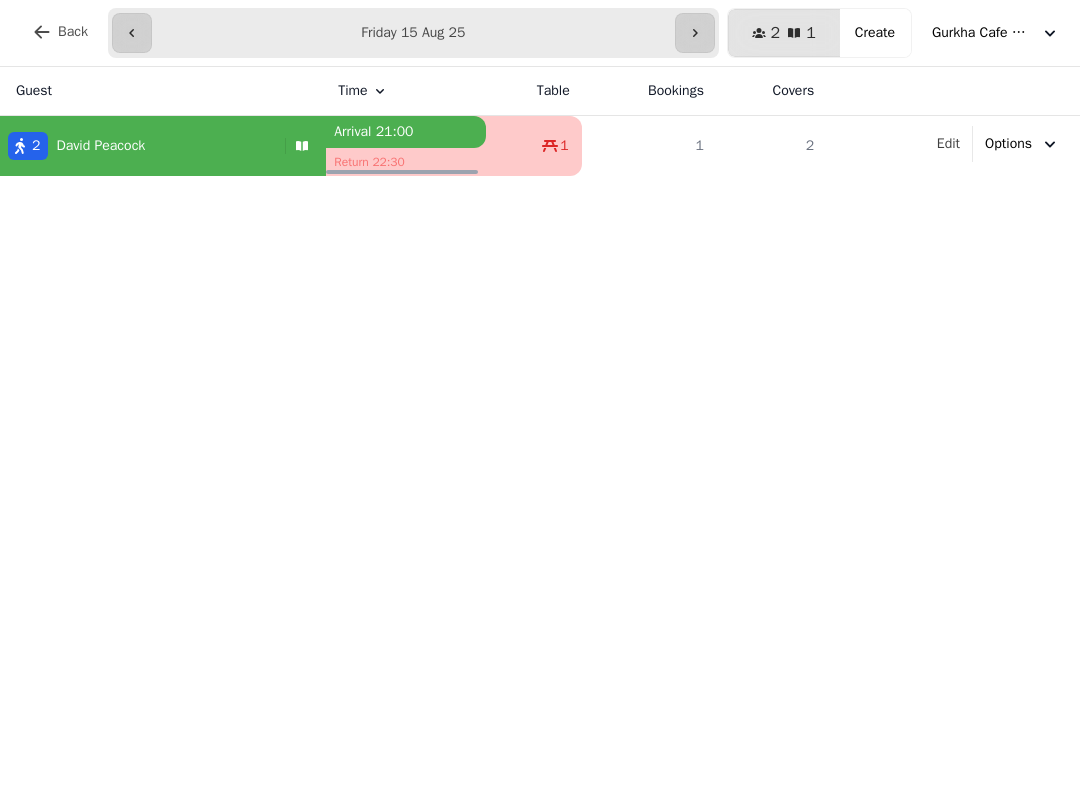 click at bounding box center [132, 33] 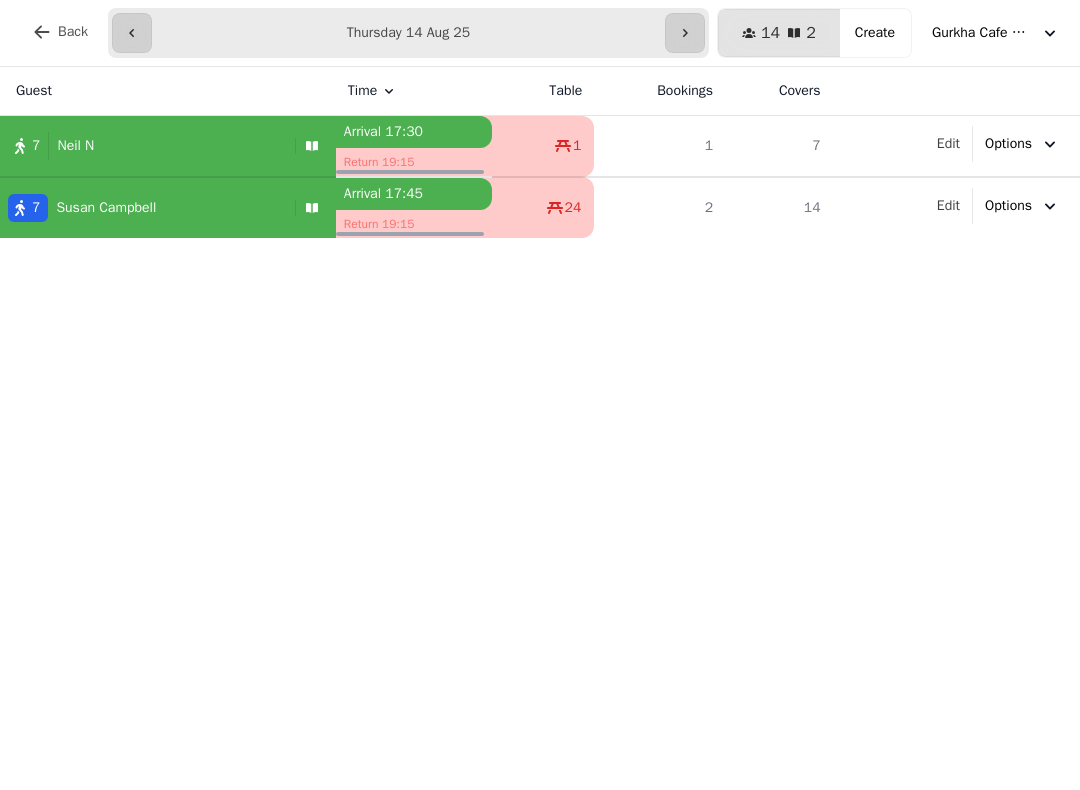 click 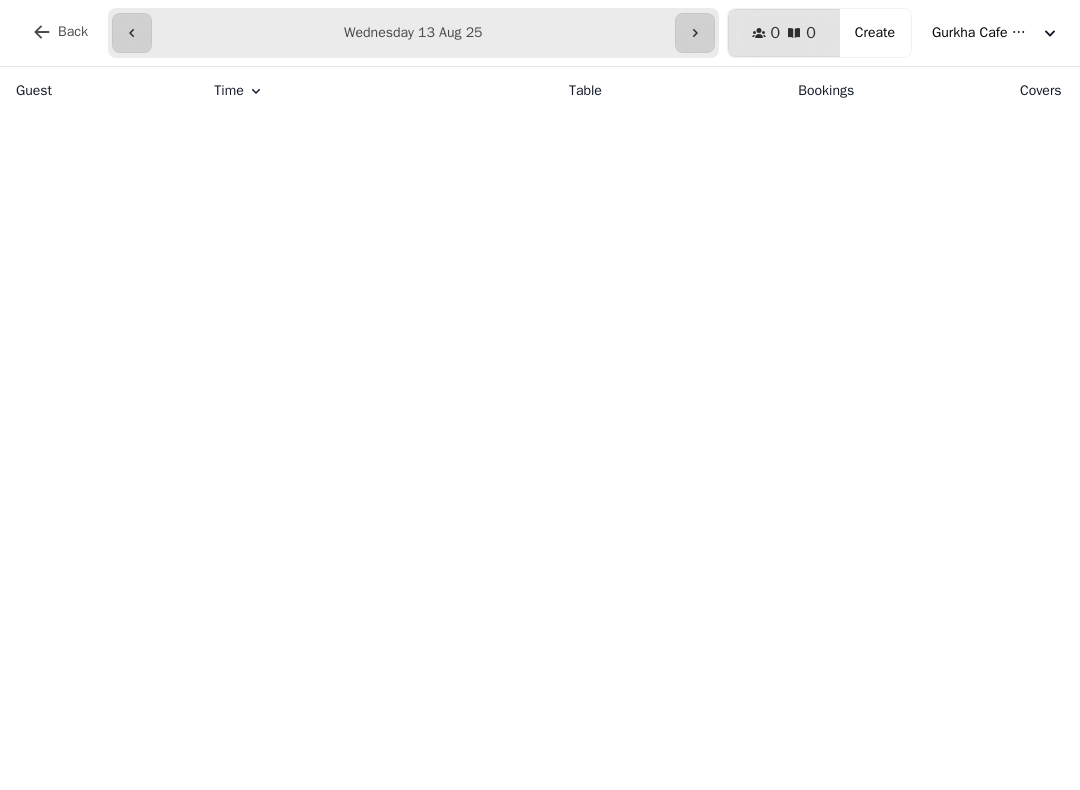 click 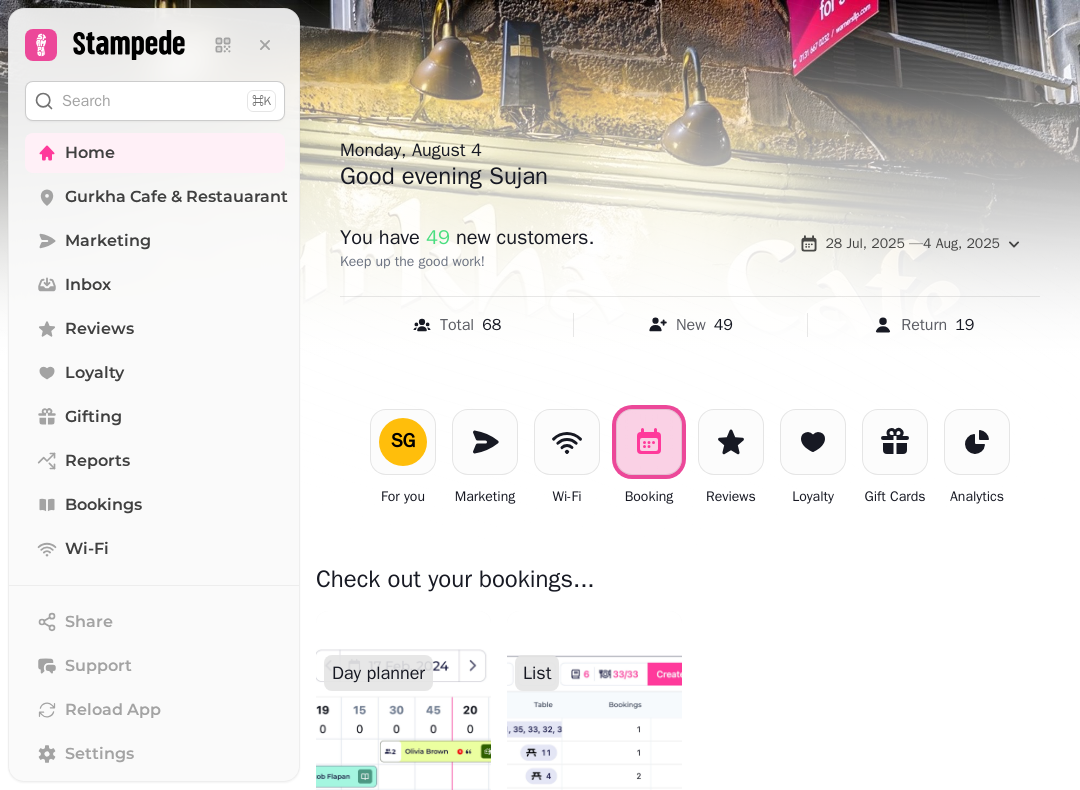click at bounding box center (594, 731) 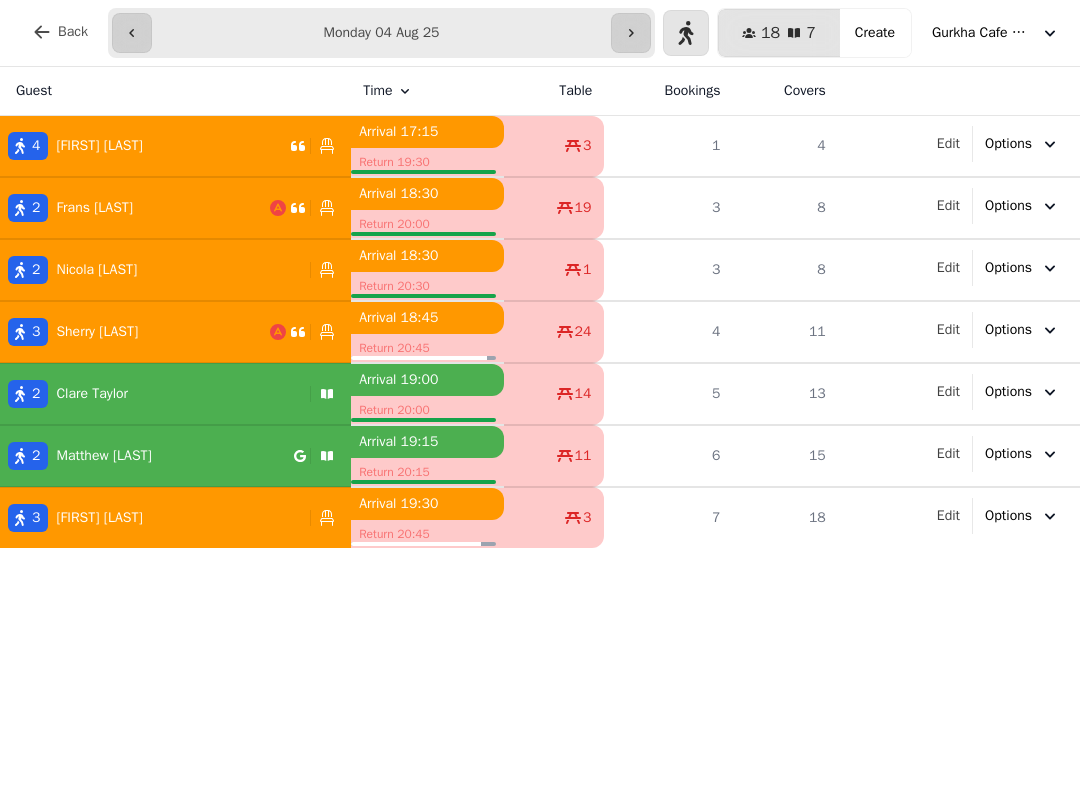 click at bounding box center (631, 33) 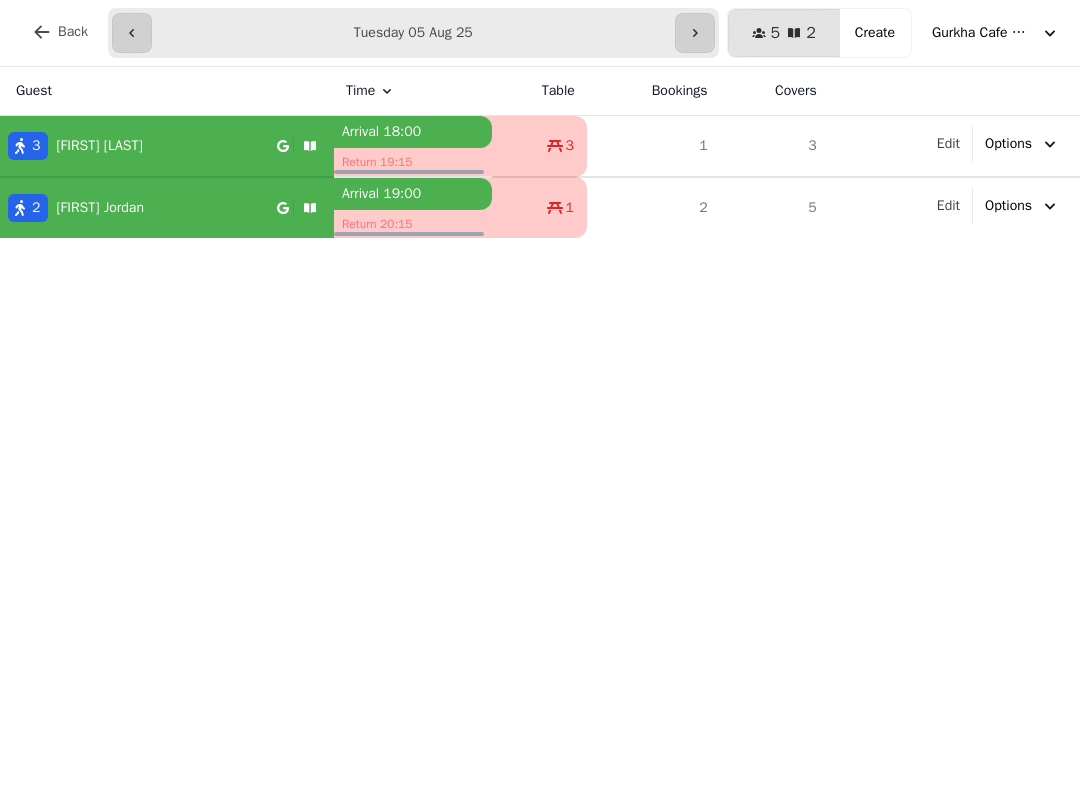 click 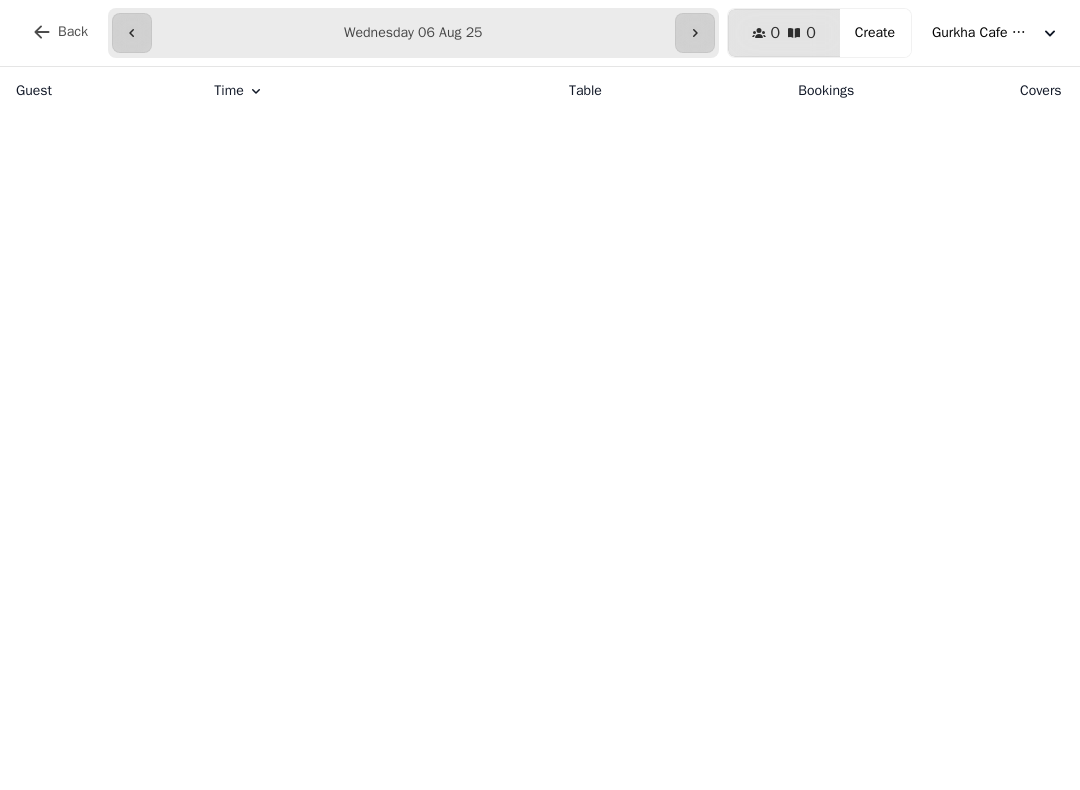 click at bounding box center (695, 33) 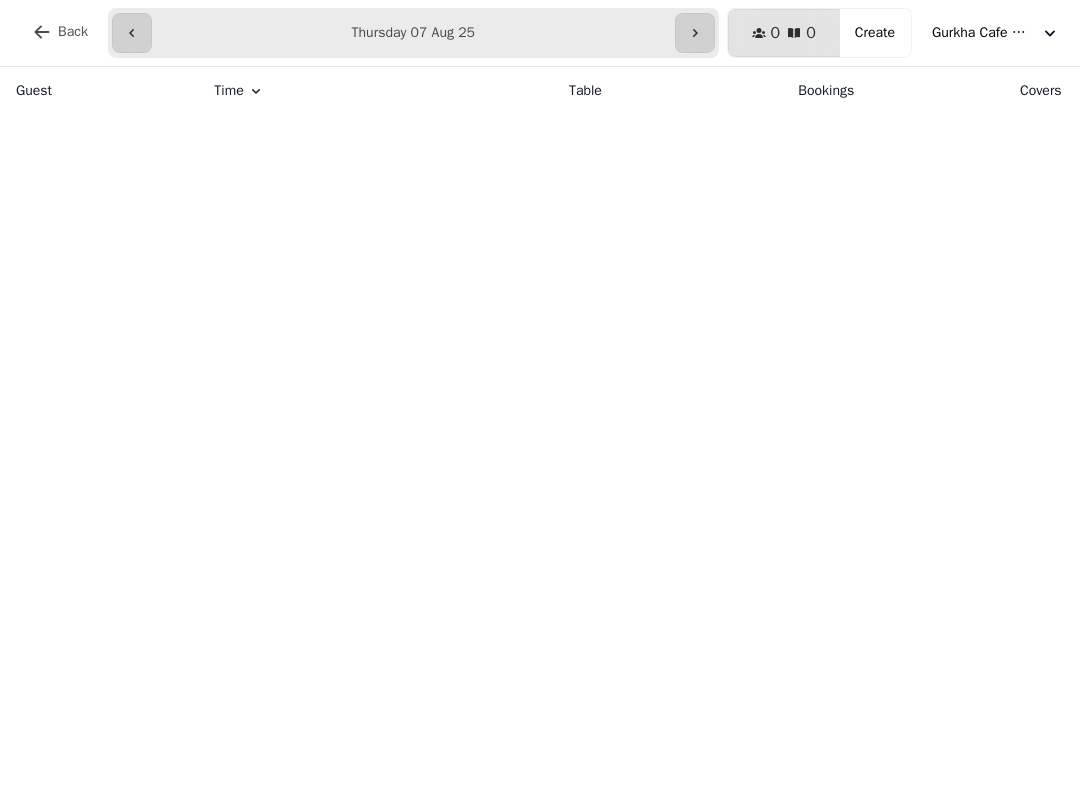 click at bounding box center (695, 33) 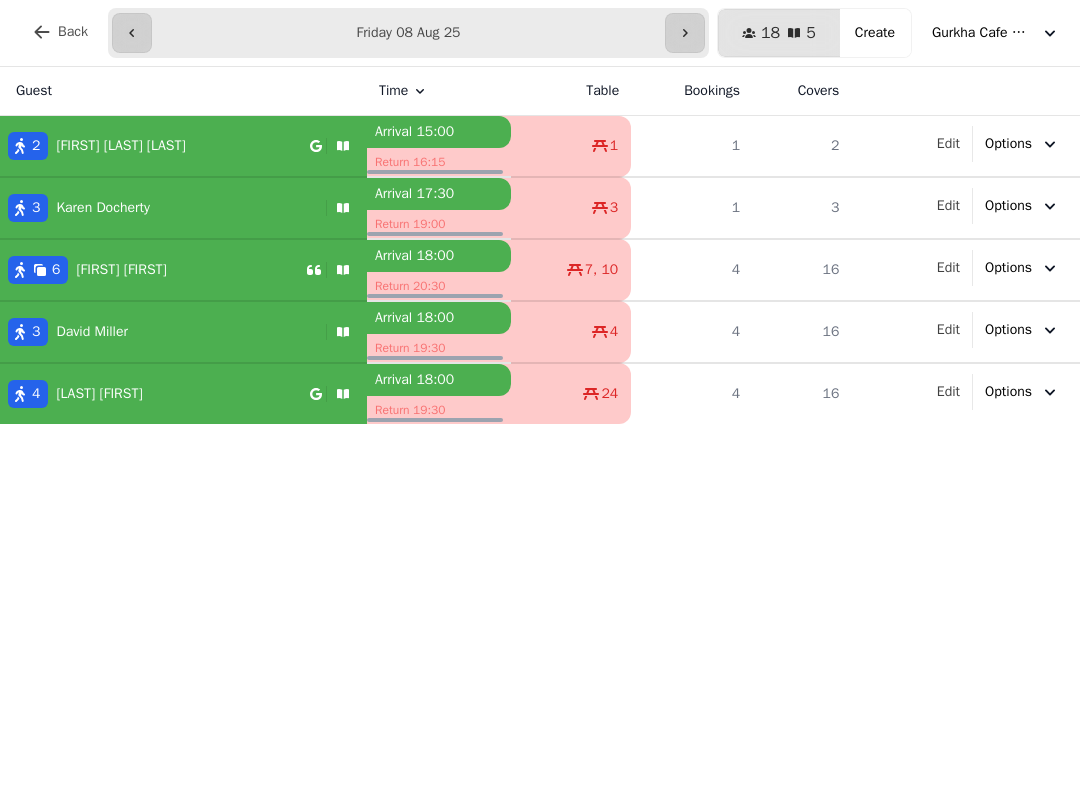 click 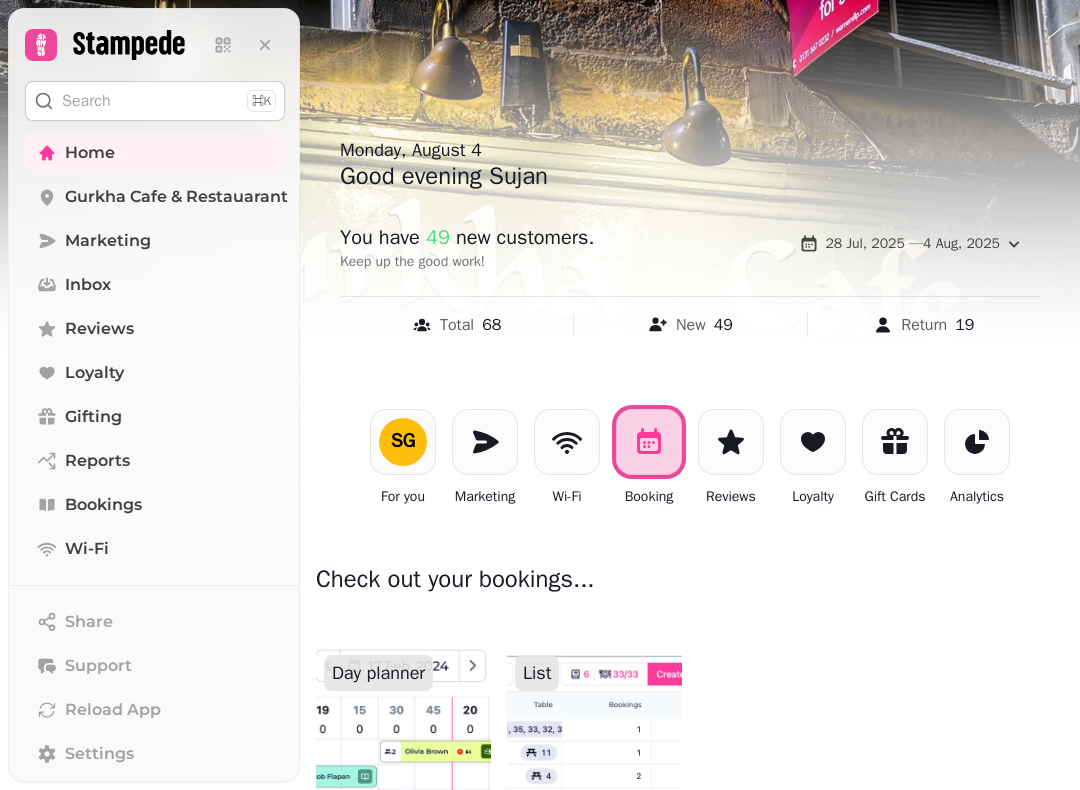 click on "List" at bounding box center [537, 673] 